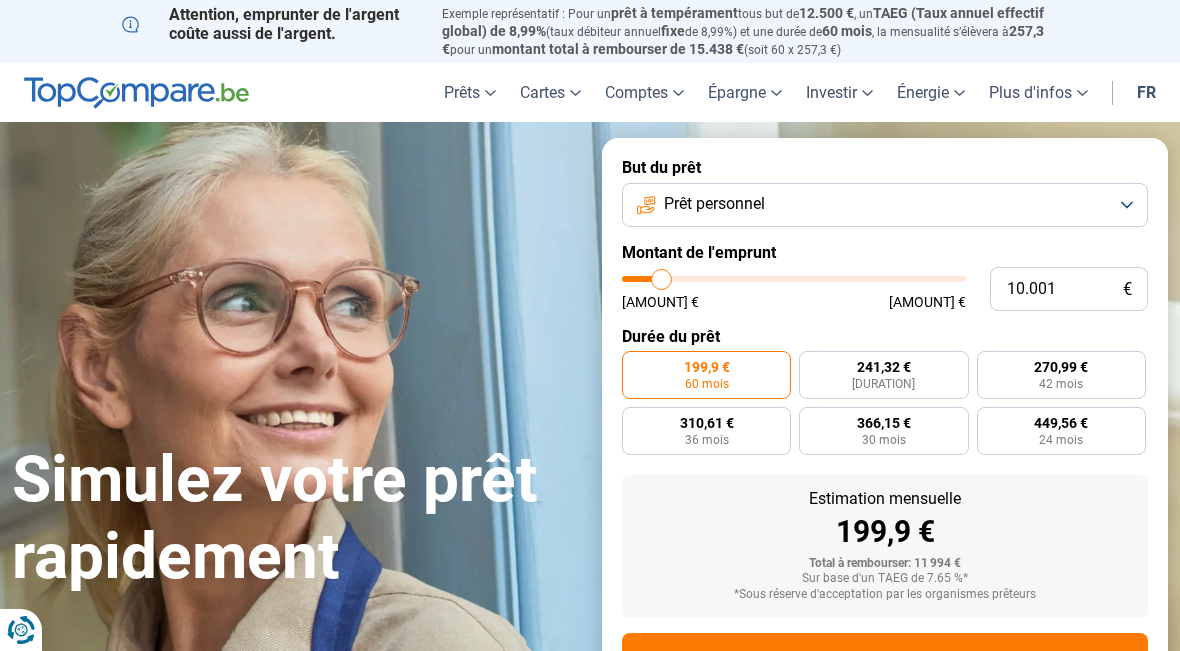 scroll, scrollTop: 0, scrollLeft: 0, axis: both 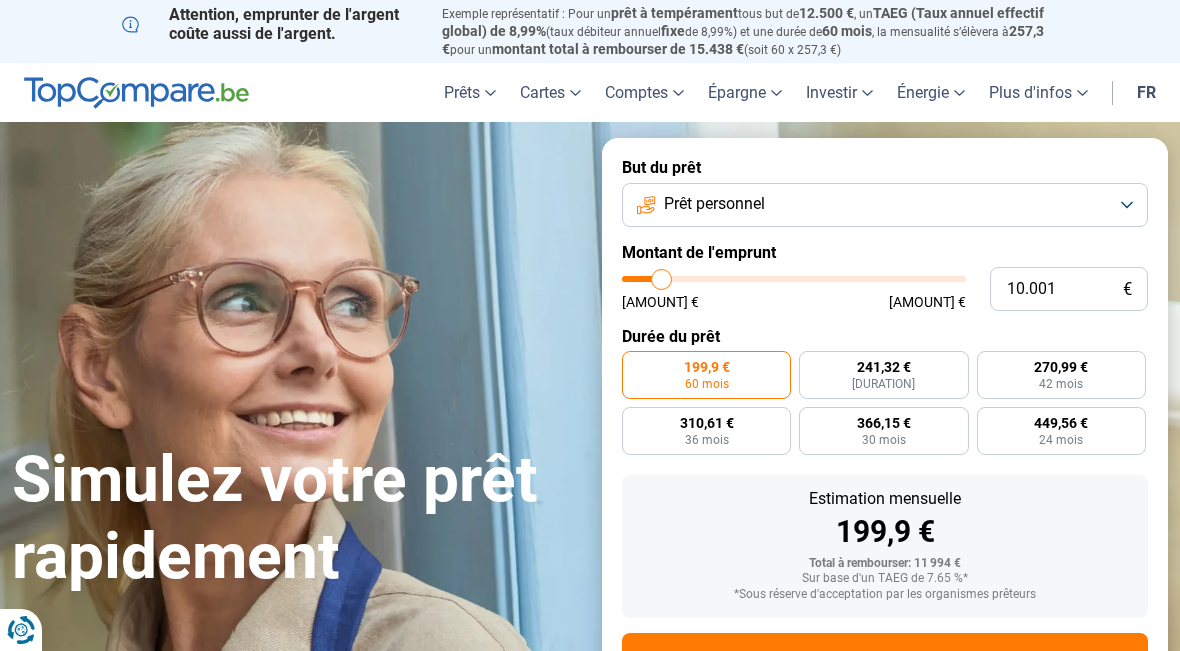 click on "Prêt personnel" at bounding box center [885, 205] 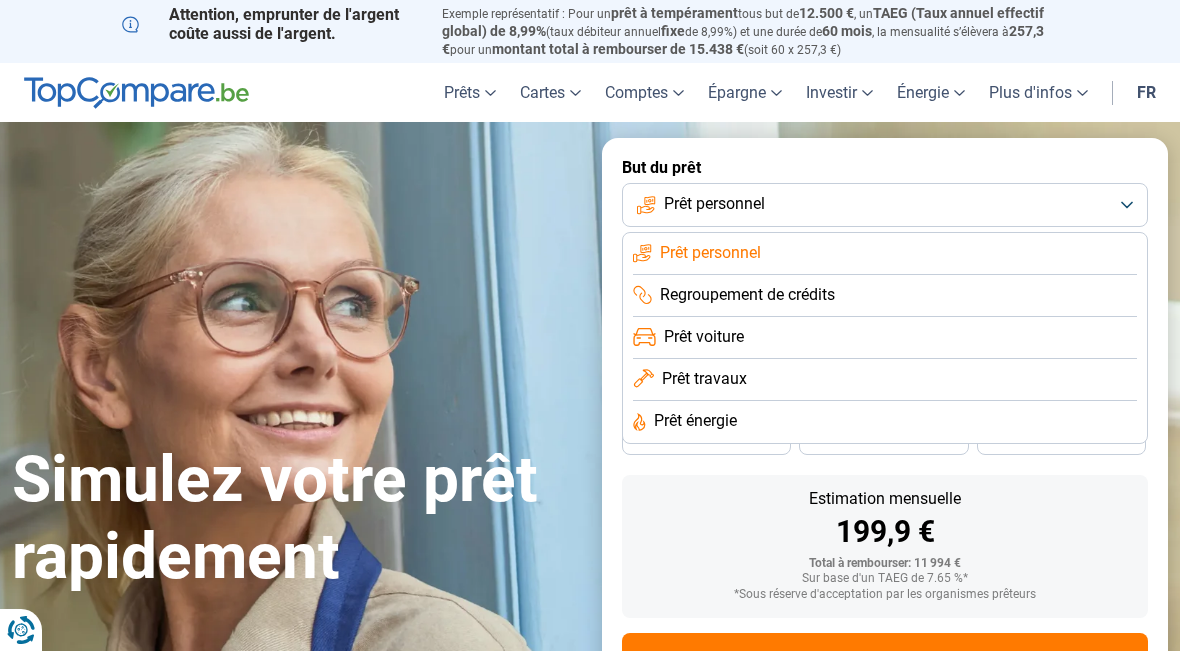 click on "Prêt travaux" at bounding box center [885, 422] 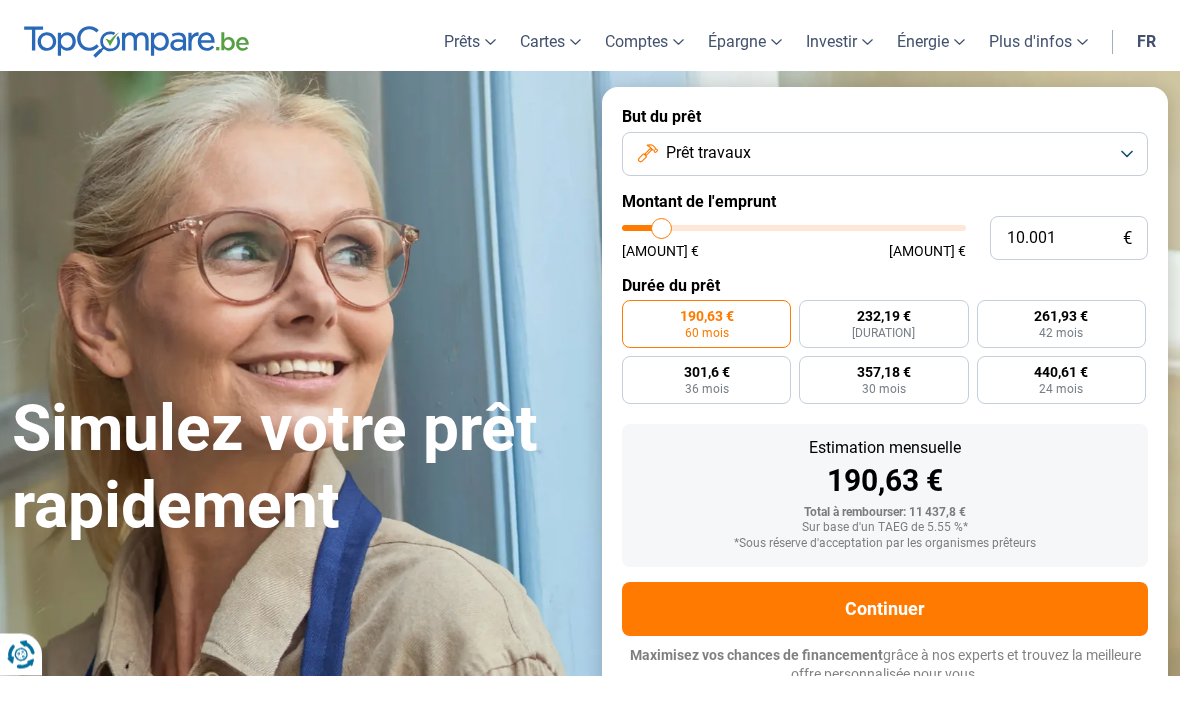scroll, scrollTop: 76, scrollLeft: 0, axis: vertical 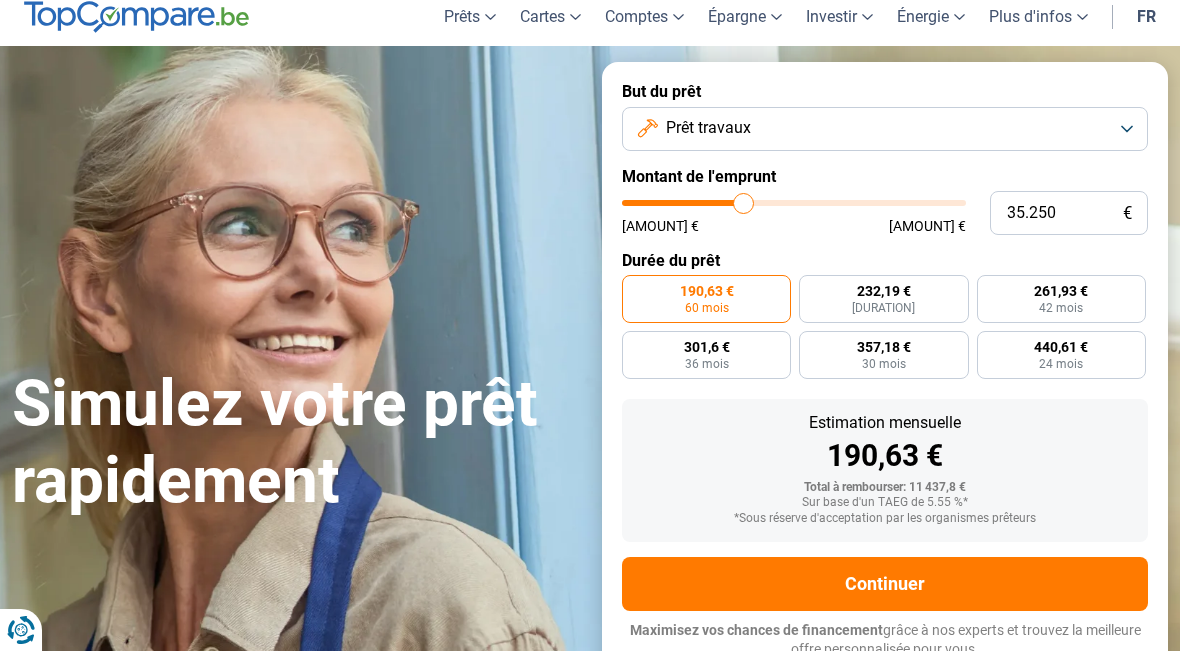 type on "35250" 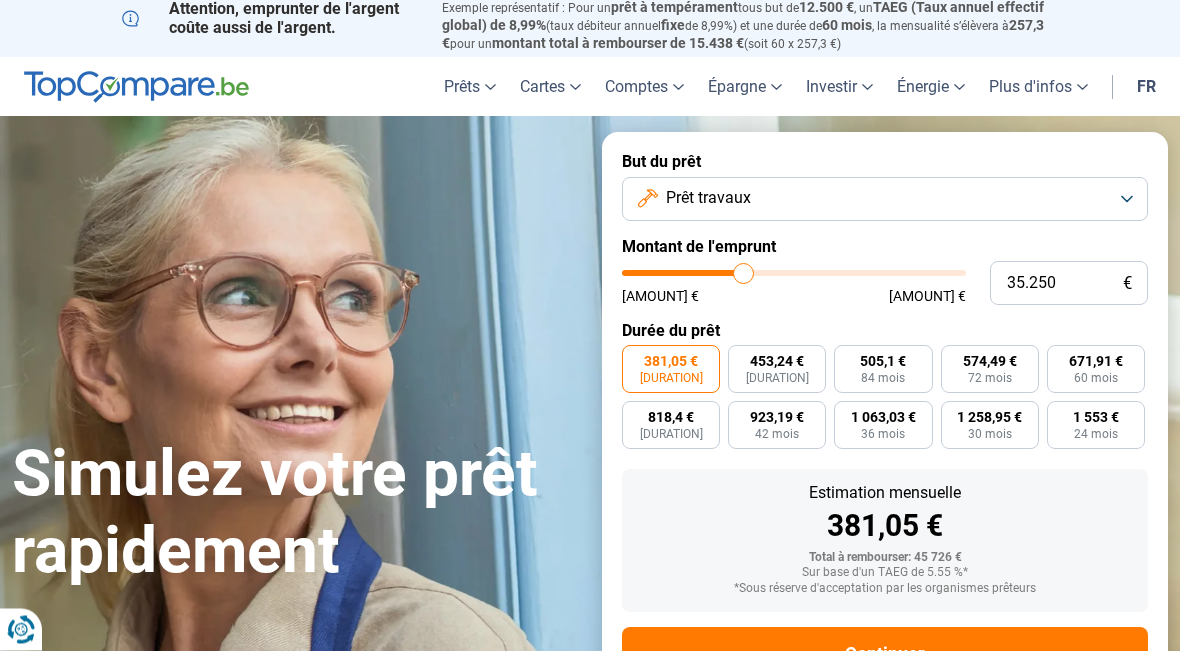scroll, scrollTop: 0, scrollLeft: 0, axis: both 